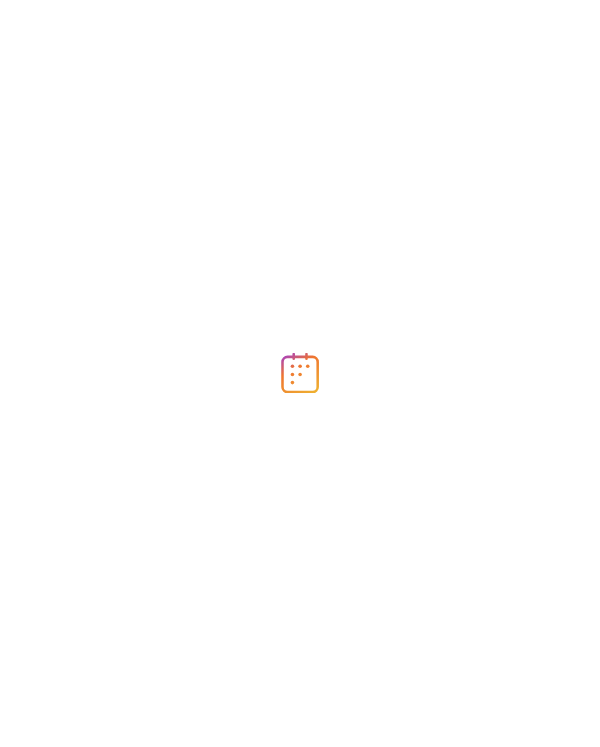 scroll, scrollTop: 0, scrollLeft: 0, axis: both 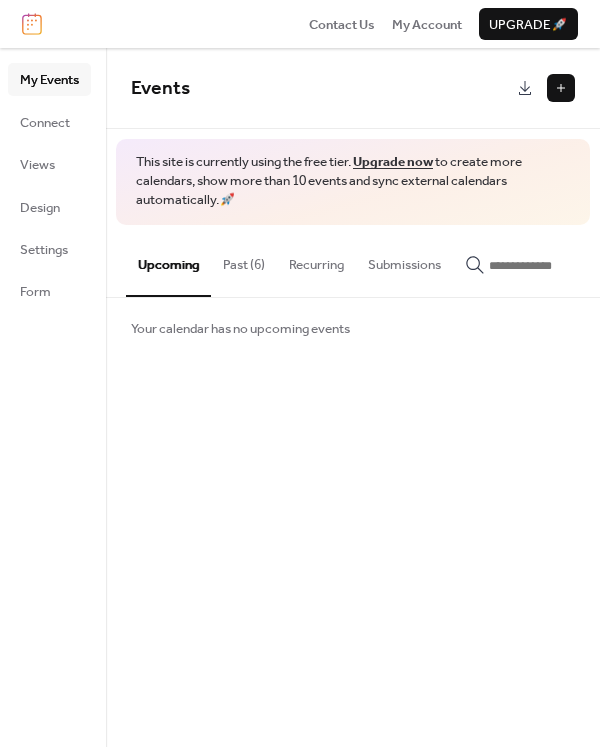 click at bounding box center [561, 88] 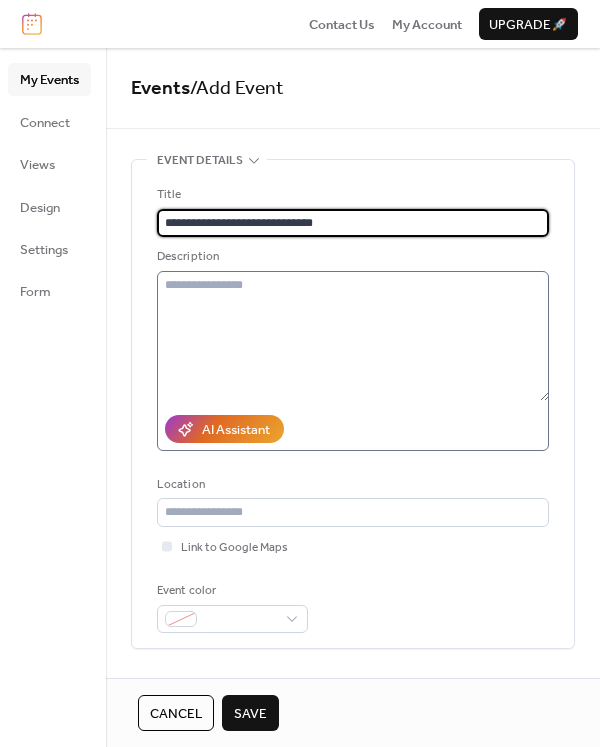 type on "**********" 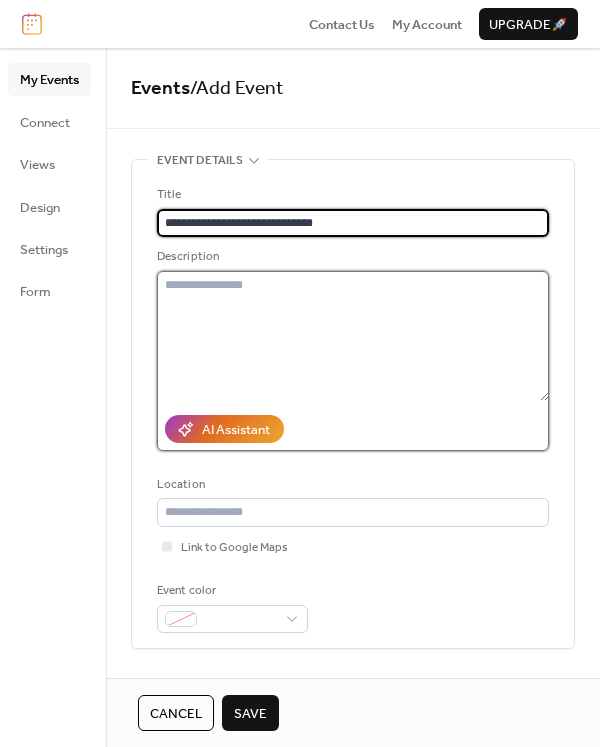 click at bounding box center (353, 336) 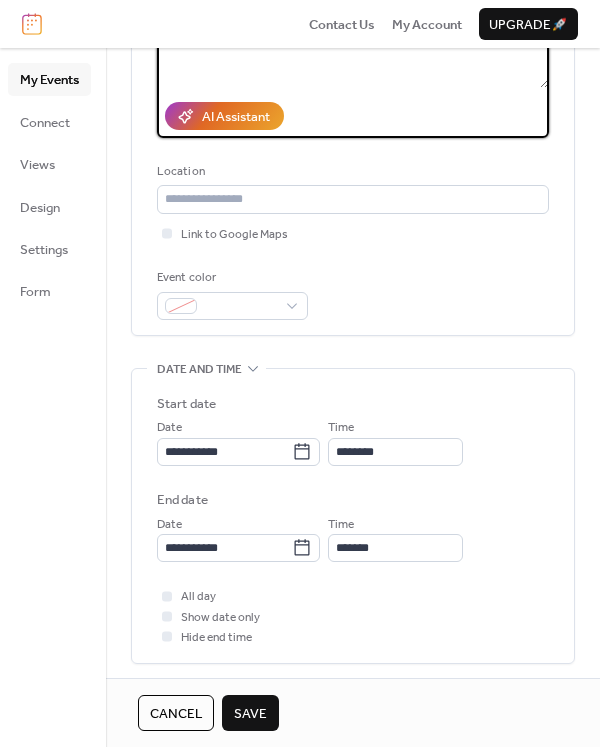 scroll, scrollTop: 325, scrollLeft: 0, axis: vertical 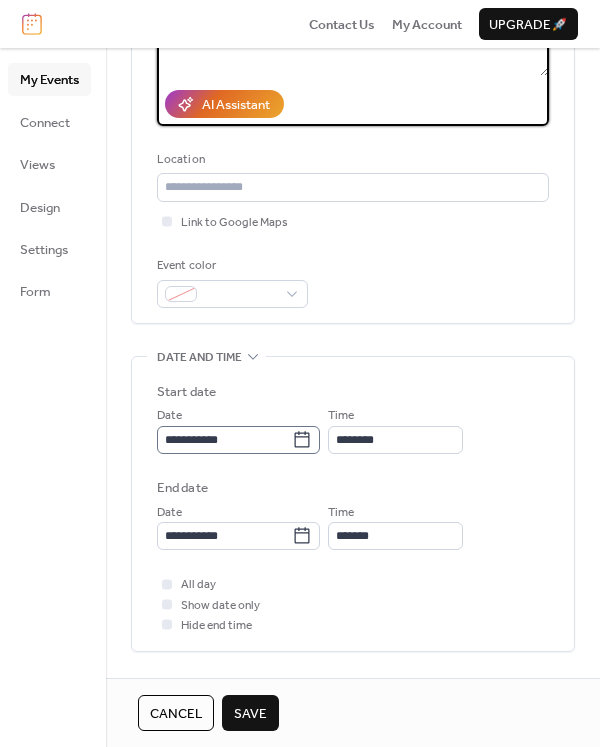click 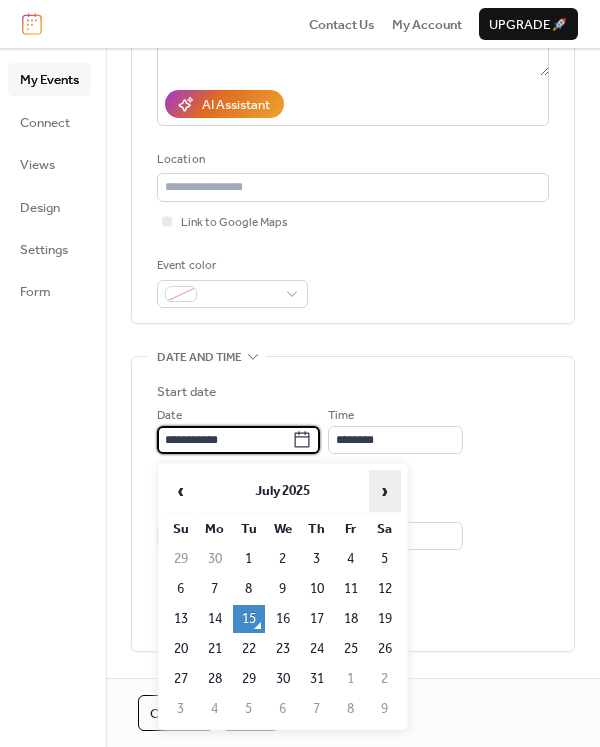 click on "›" at bounding box center [385, 491] 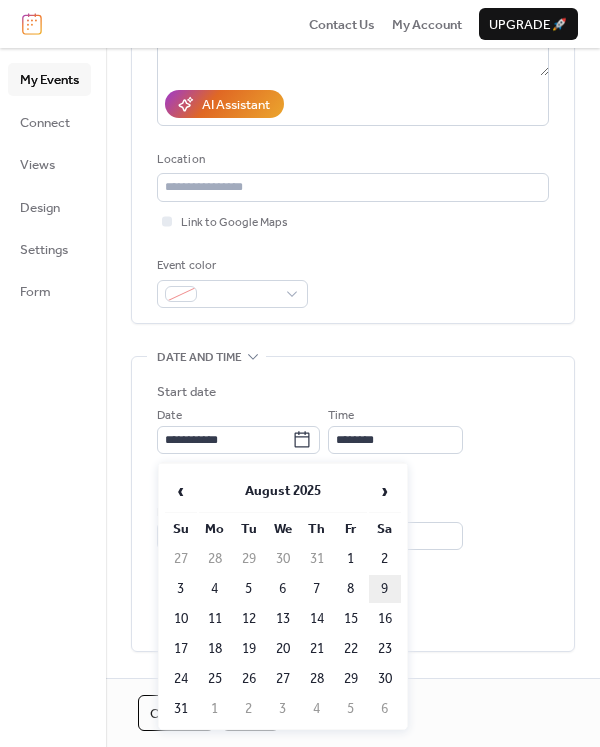 click on "9" at bounding box center [385, 589] 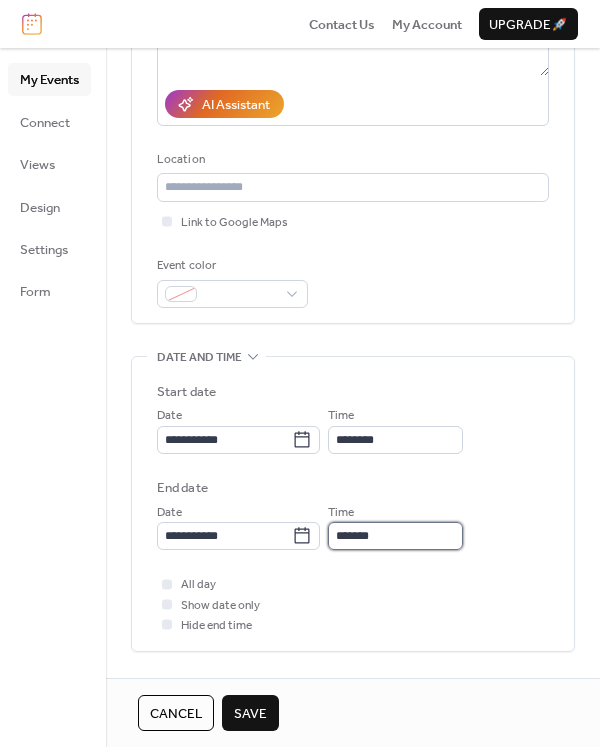 click on "*******" at bounding box center [395, 536] 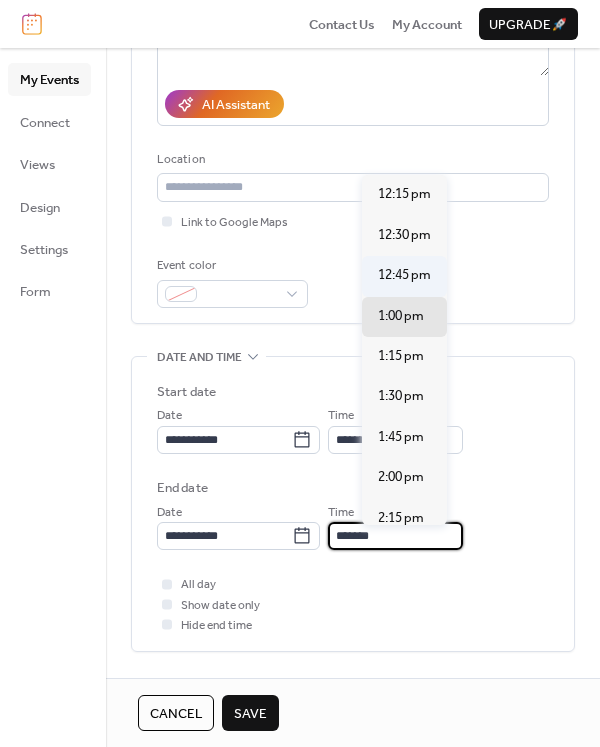 scroll, scrollTop: 0, scrollLeft: 0, axis: both 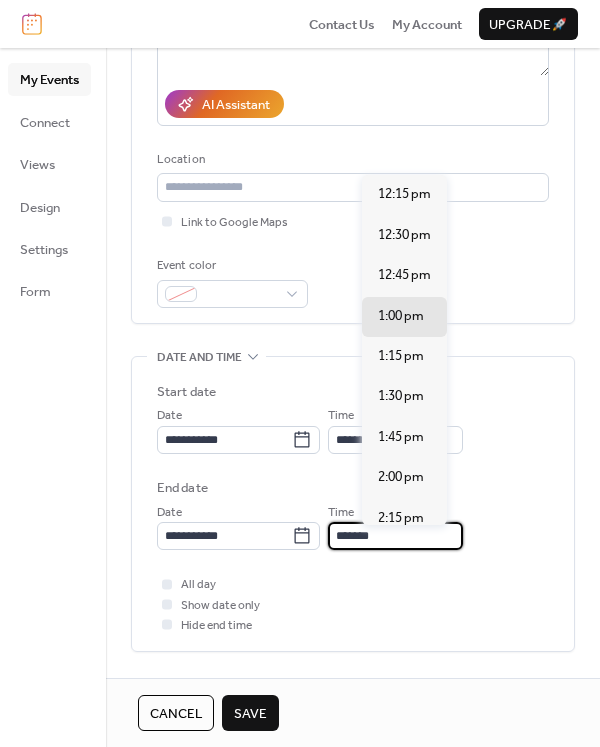 click on "Start date" at bounding box center [353, 392] 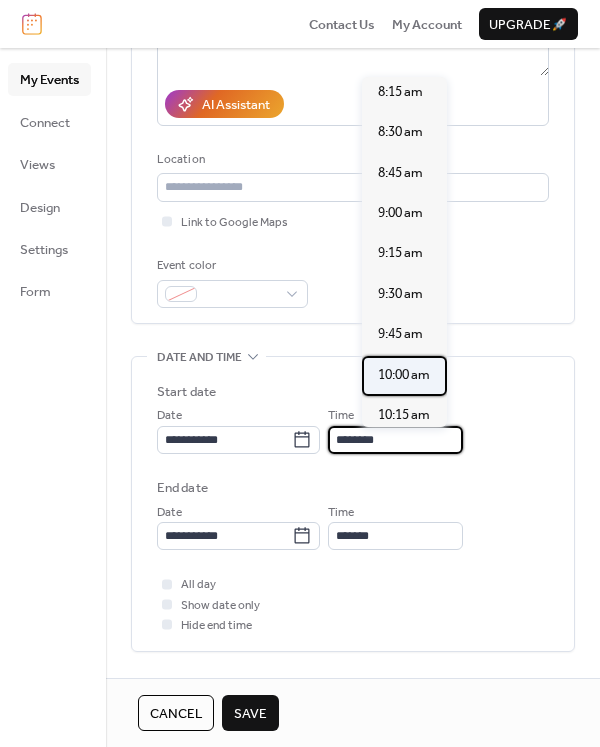 click on "10:00 am" at bounding box center (404, 375) 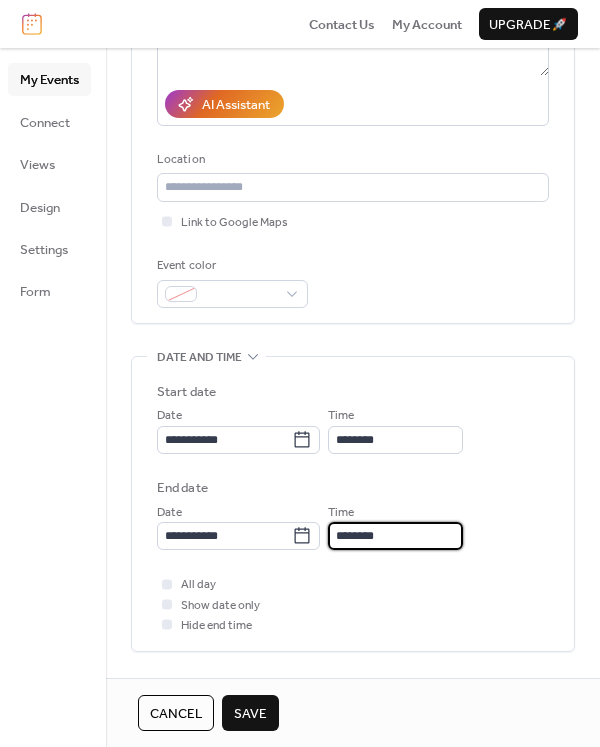 click on "********" at bounding box center [395, 536] 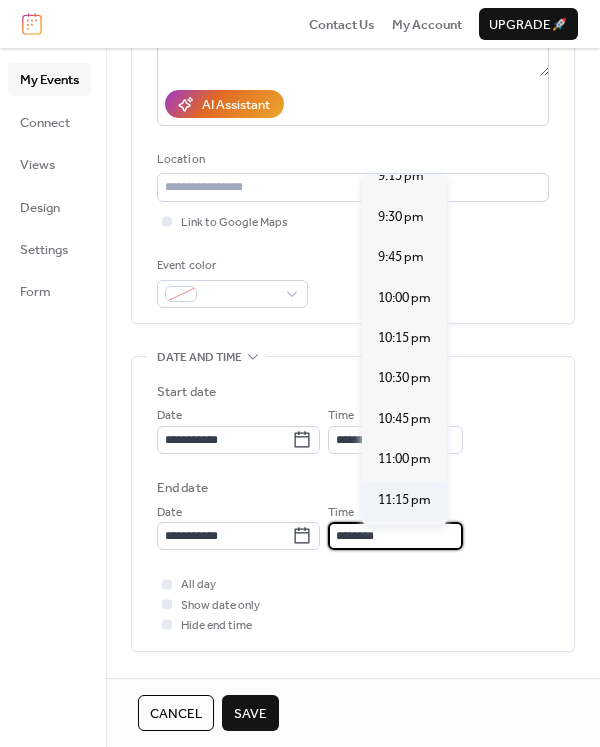 scroll, scrollTop: 1795, scrollLeft: 0, axis: vertical 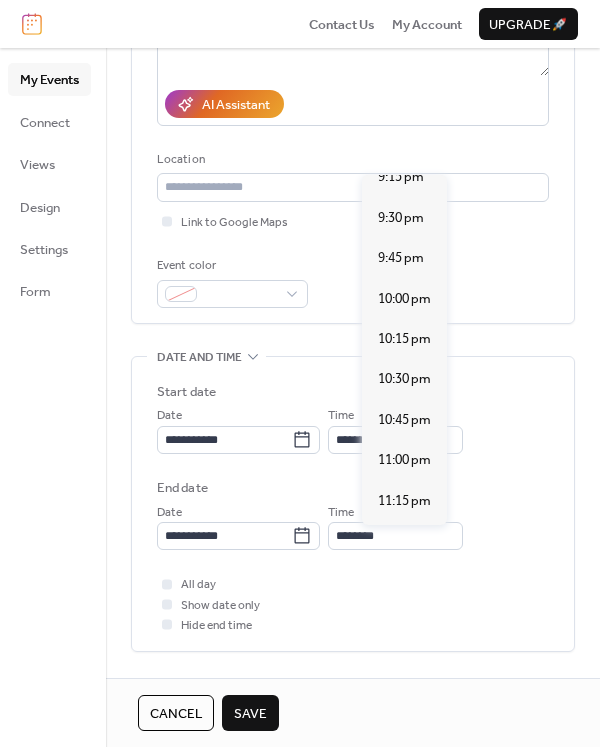 click on "11:45 pm" at bounding box center [404, 581] 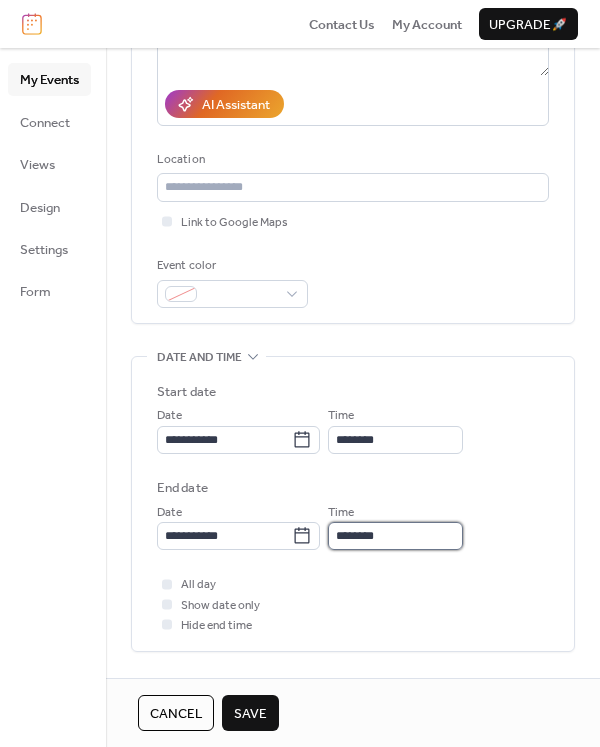 click on "********" at bounding box center (395, 536) 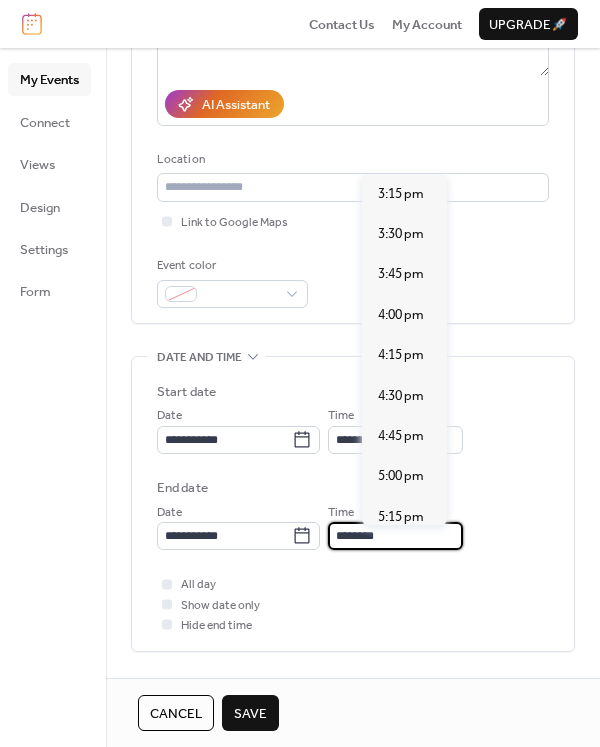 scroll, scrollTop: 802, scrollLeft: 0, axis: vertical 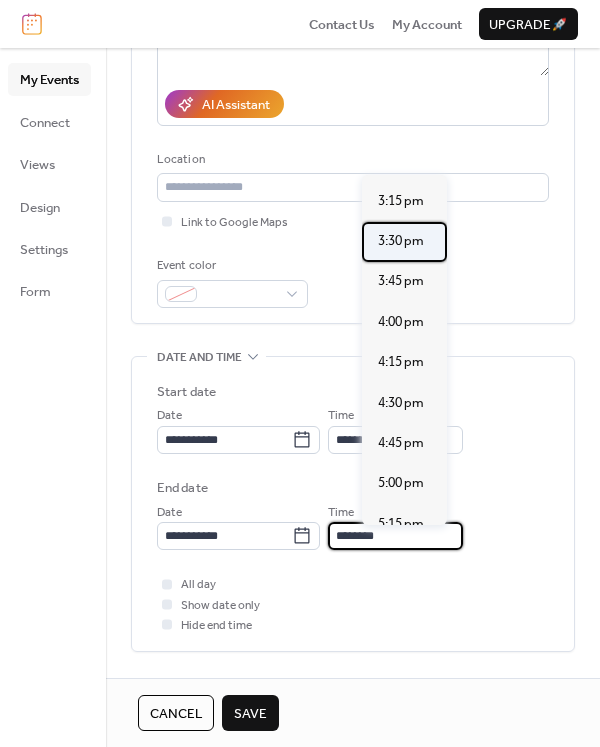 click on "3:30 pm" at bounding box center (401, 241) 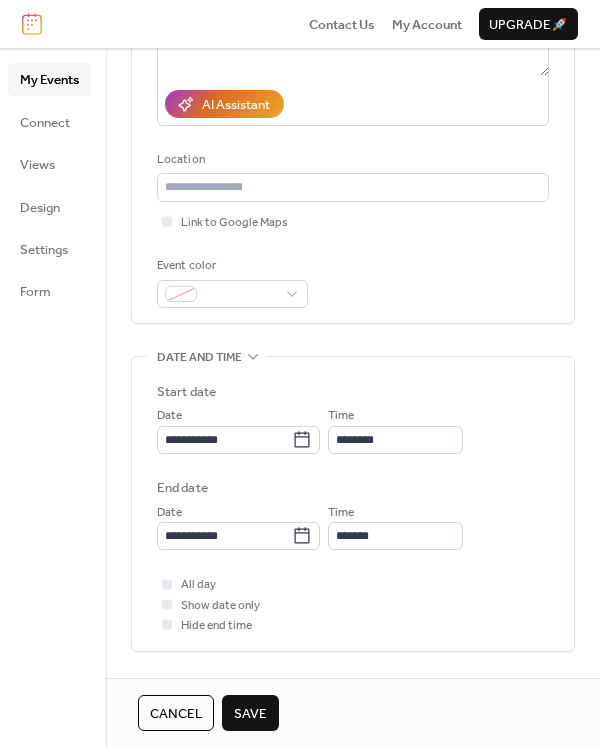click on "End date" at bounding box center [353, 488] 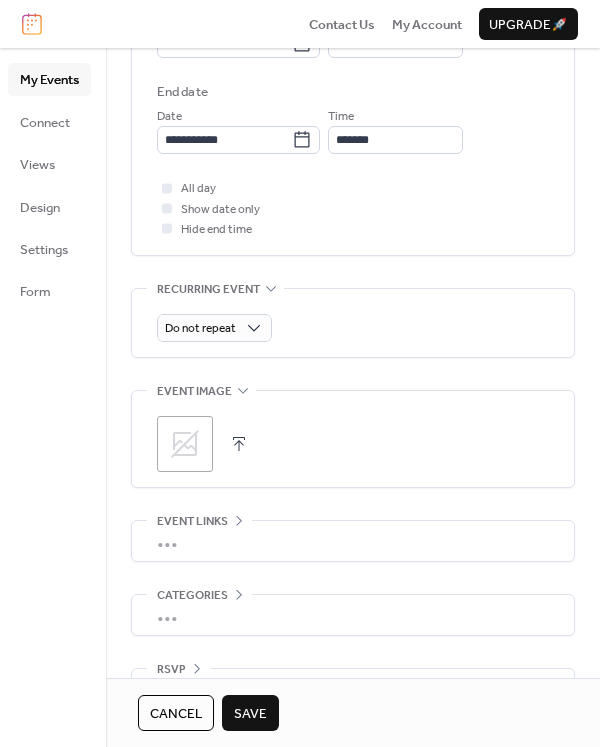 scroll, scrollTop: 740, scrollLeft: 0, axis: vertical 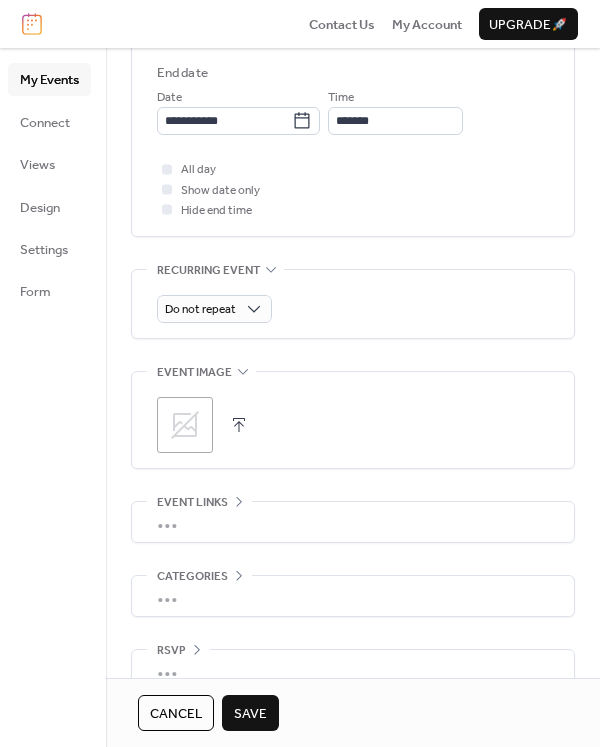 click at bounding box center (239, 425) 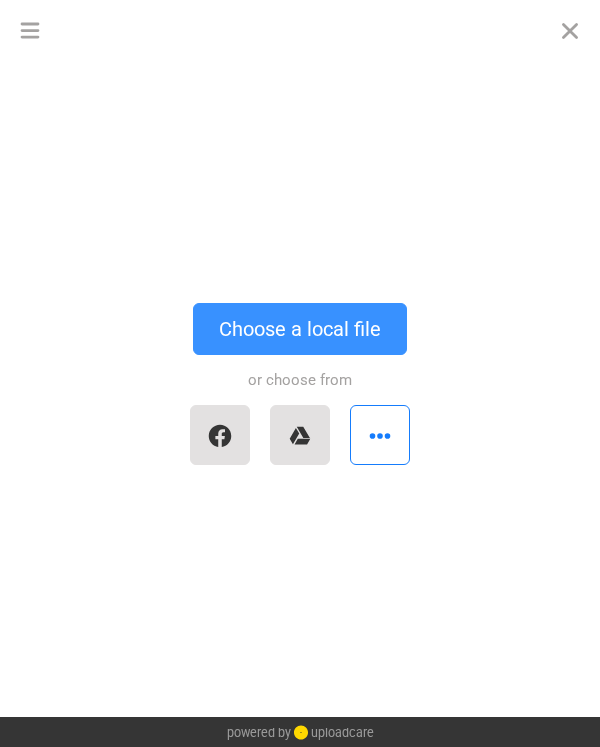 click on "Choose a local file" at bounding box center (300, 329) 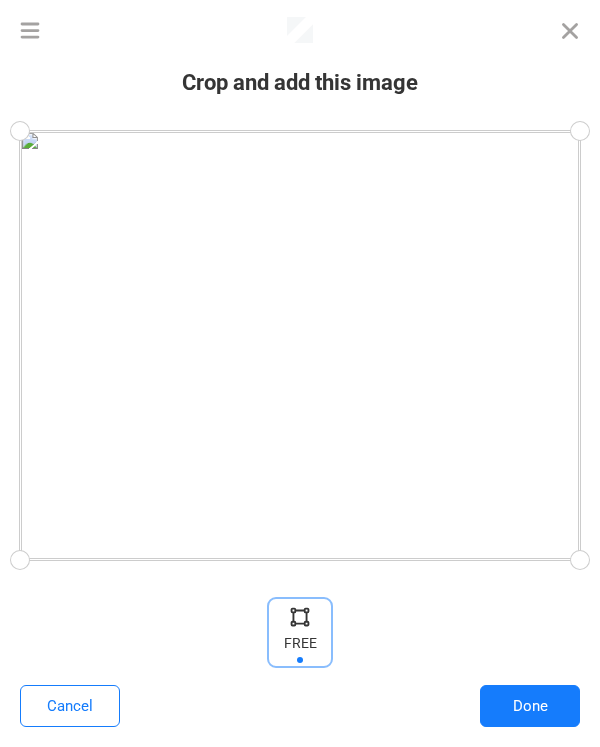 click at bounding box center [300, 616] 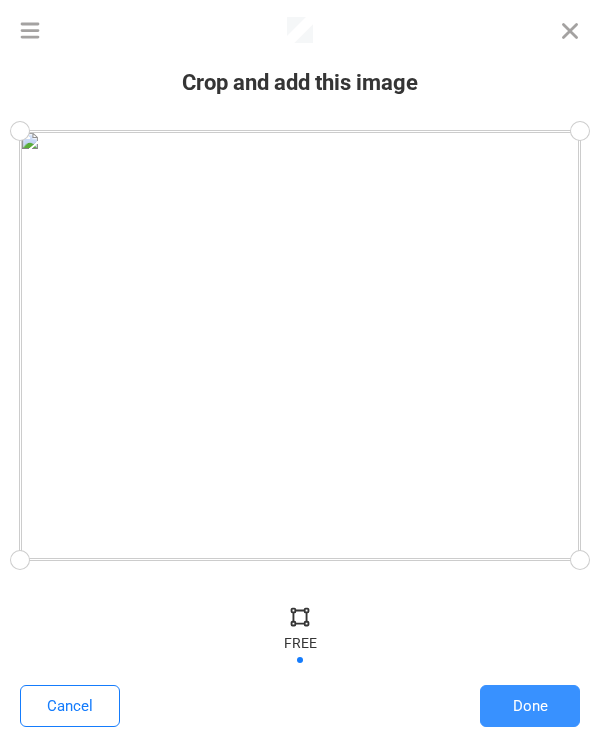 click on "Done" at bounding box center [530, 706] 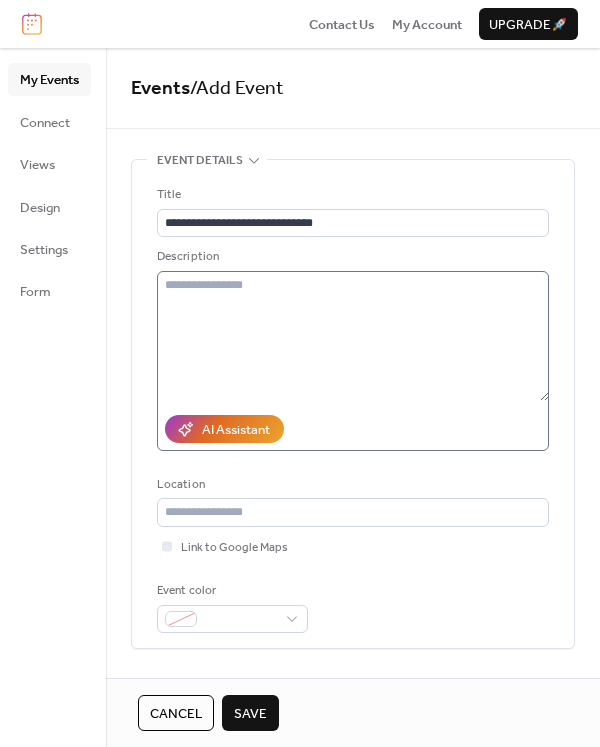 scroll, scrollTop: 0, scrollLeft: 0, axis: both 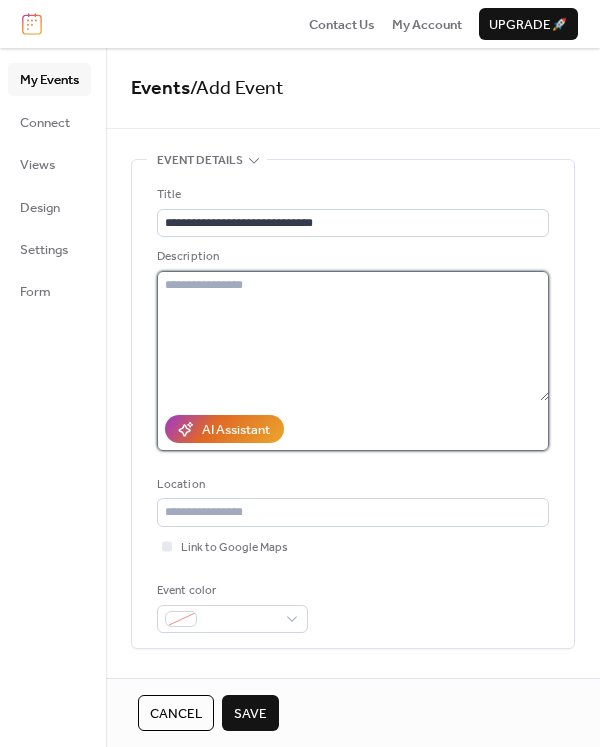 click at bounding box center (353, 336) 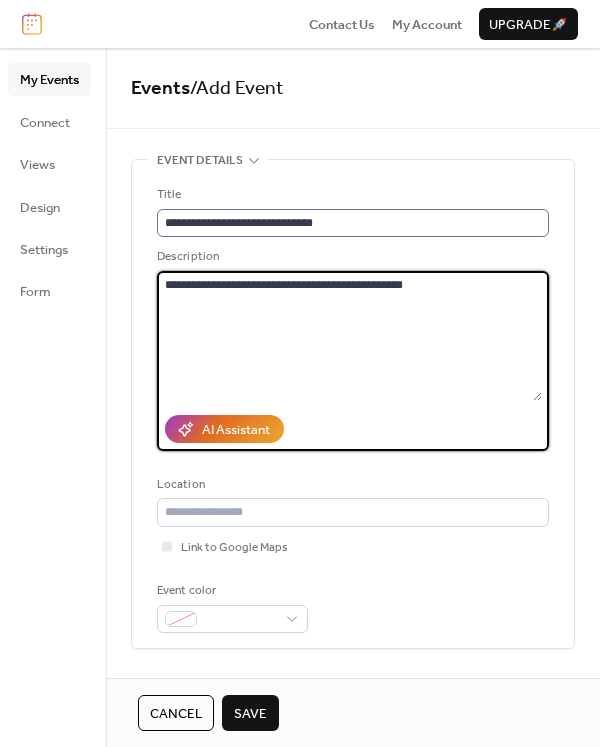 type on "**********" 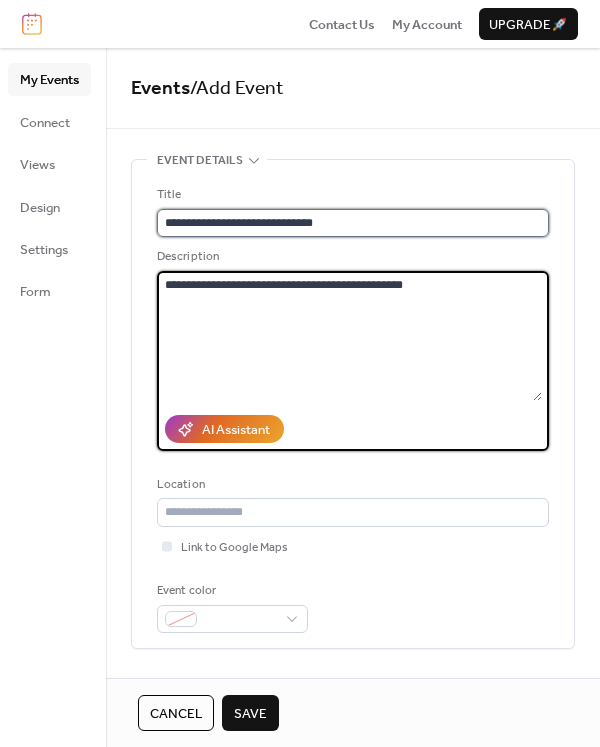 click on "**********" at bounding box center (353, 223) 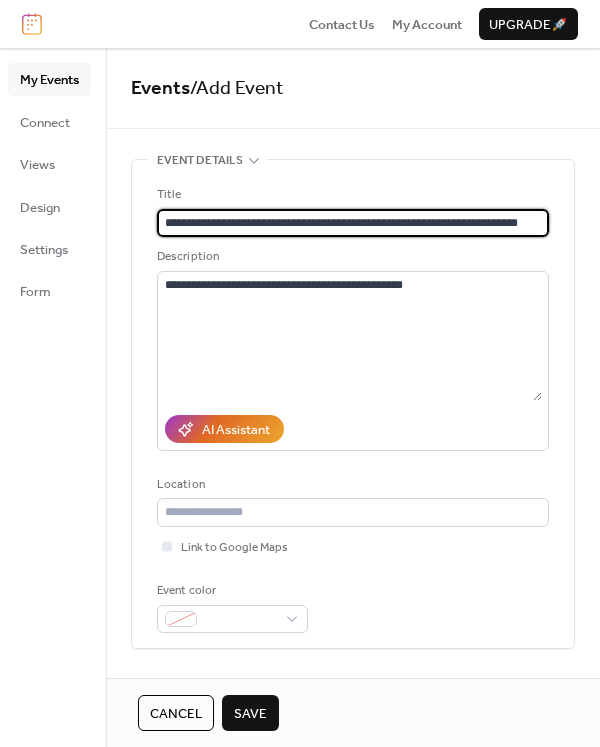 click on "**********" at bounding box center [353, 223] 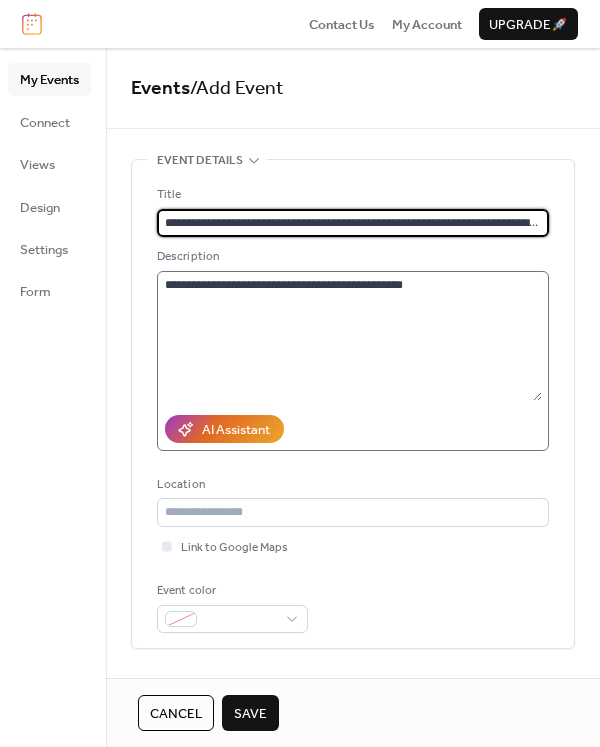 type on "**********" 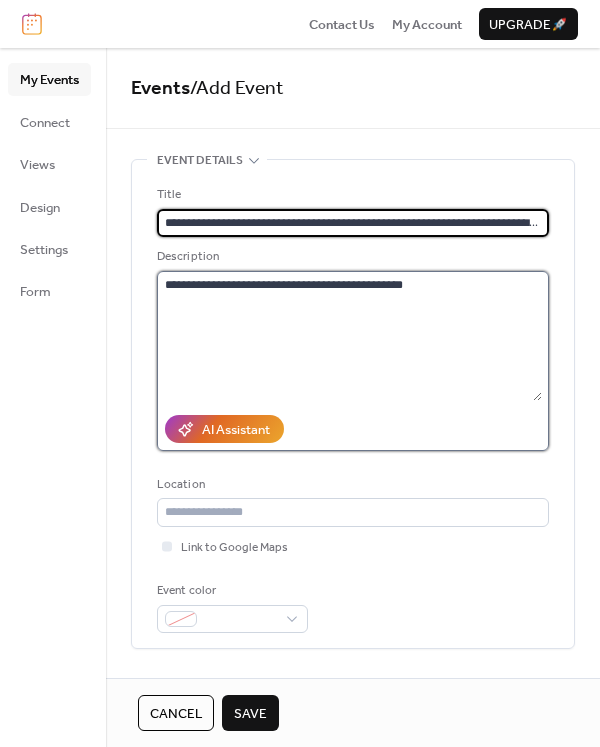 click on "**********" at bounding box center (349, 336) 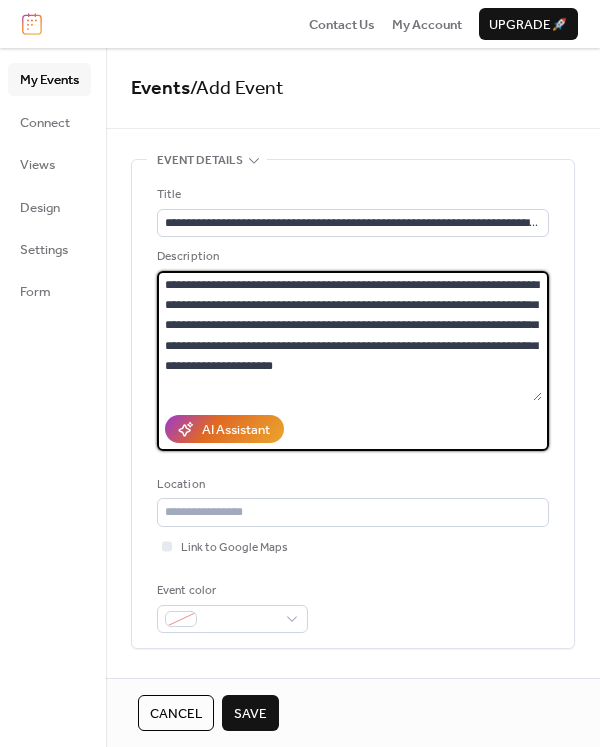 click on "**********" at bounding box center (349, 336) 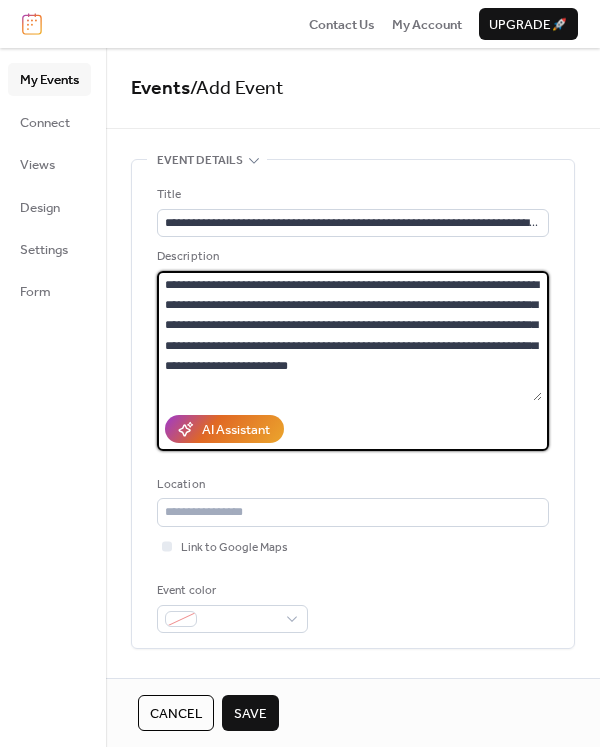 type on "**********" 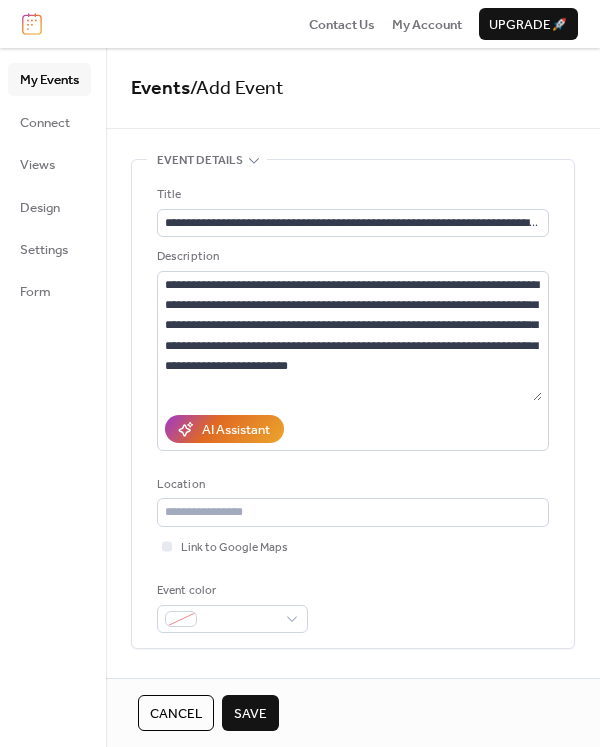 scroll, scrollTop: 18, scrollLeft: 0, axis: vertical 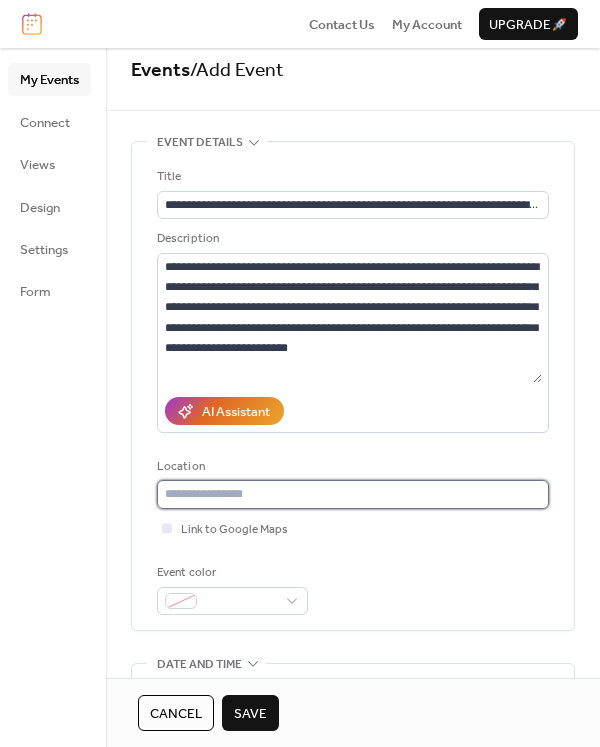 click at bounding box center (353, 494) 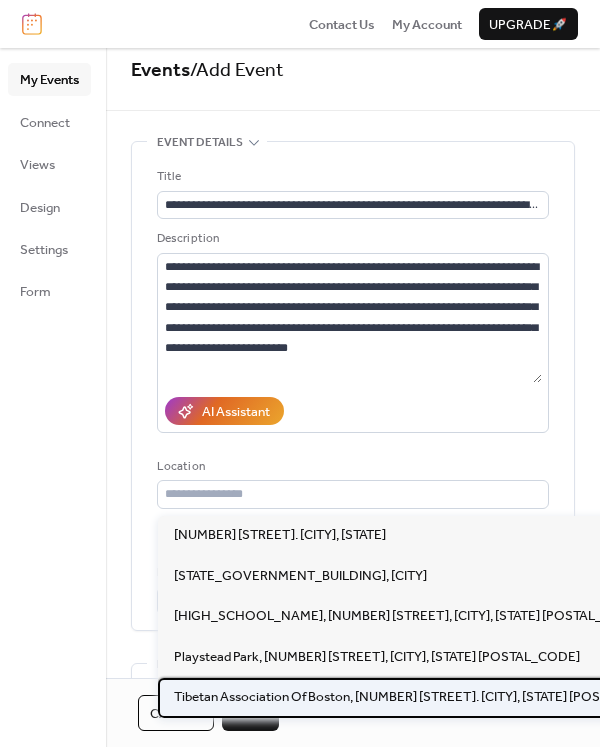 click on "Tibetan Association Of Boston, 46 Clinton St. Chelsea, MA 02150" at bounding box center [422, 697] 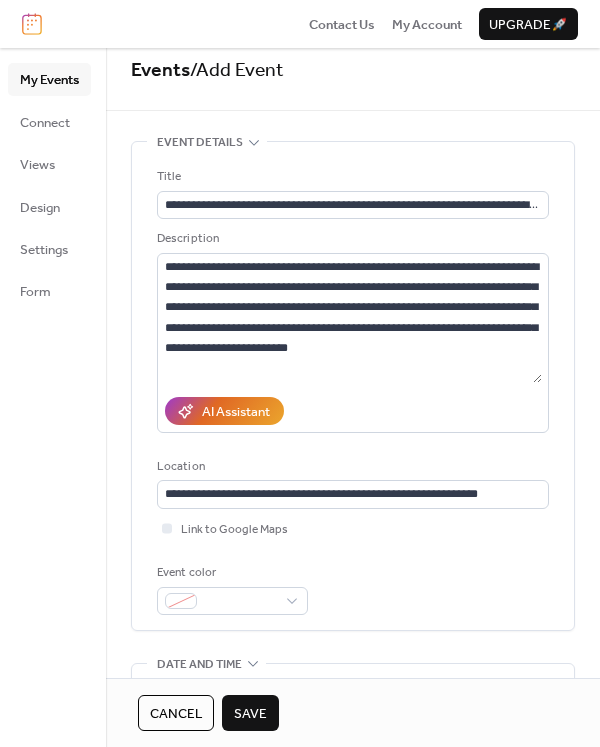 click on "**********" at bounding box center [353, 391] 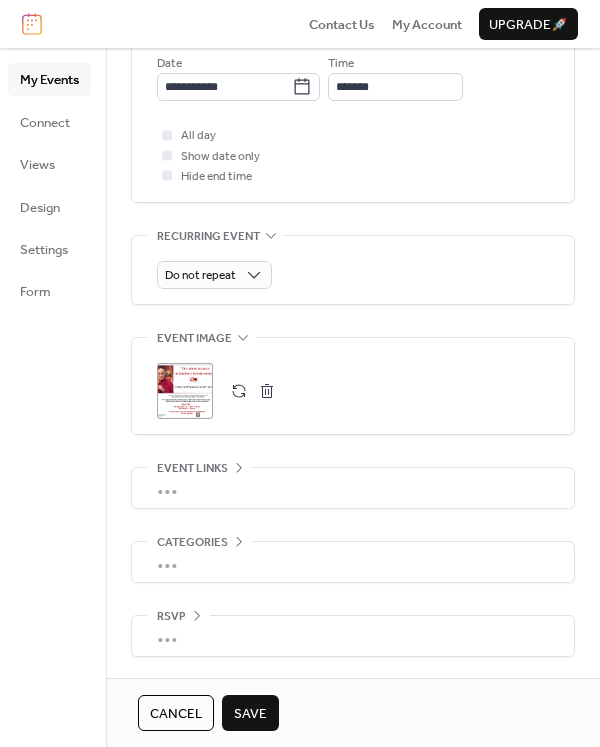 scroll, scrollTop: 777, scrollLeft: 0, axis: vertical 